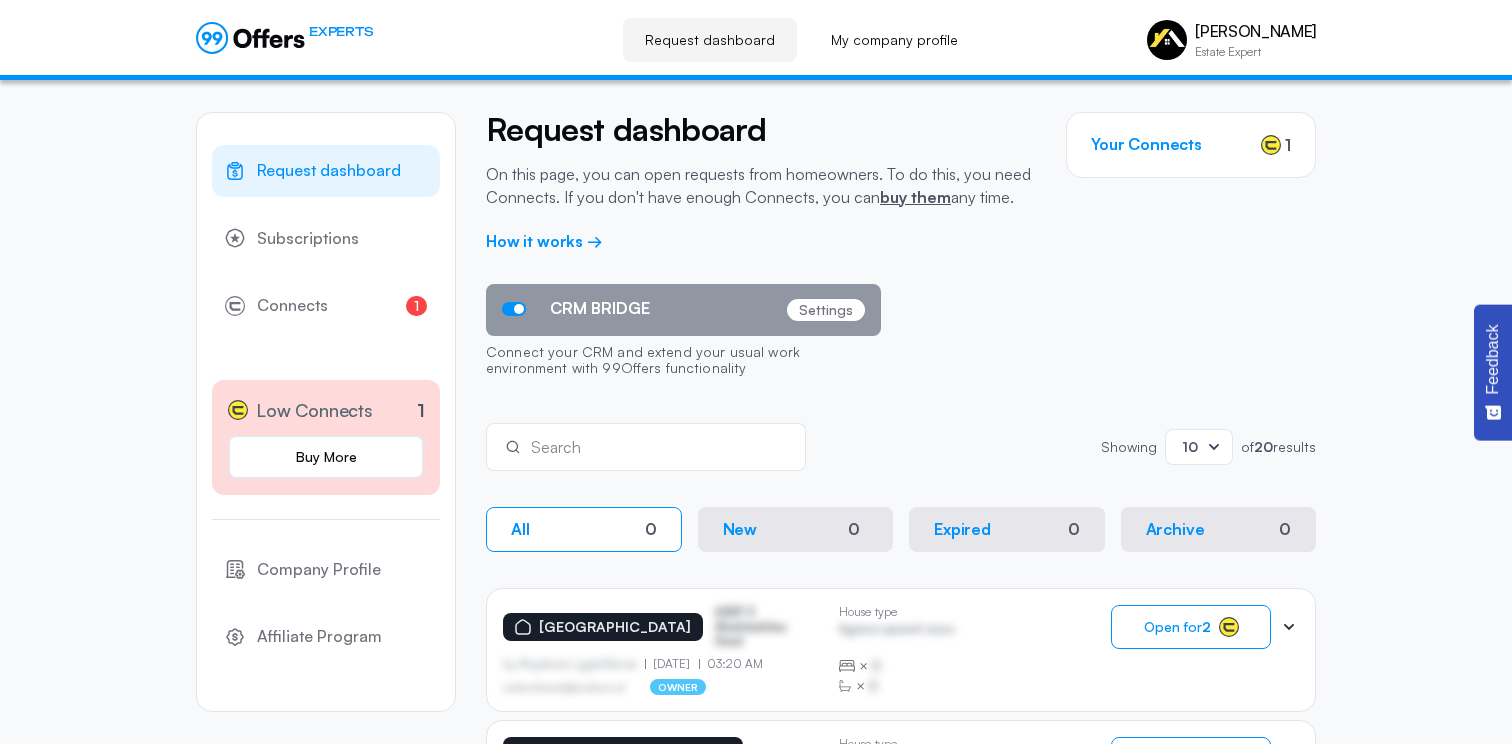 scroll, scrollTop: 606, scrollLeft: 0, axis: vertical 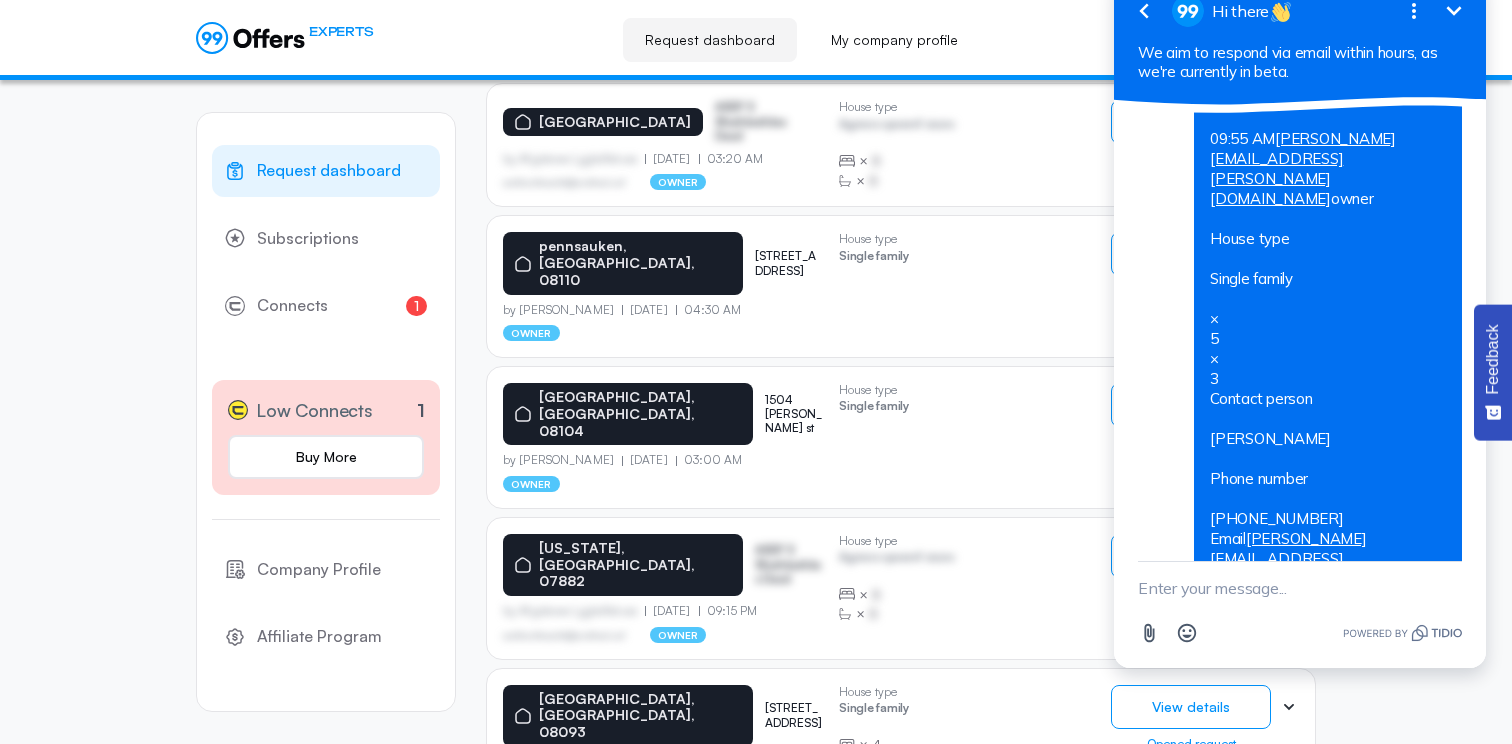 click 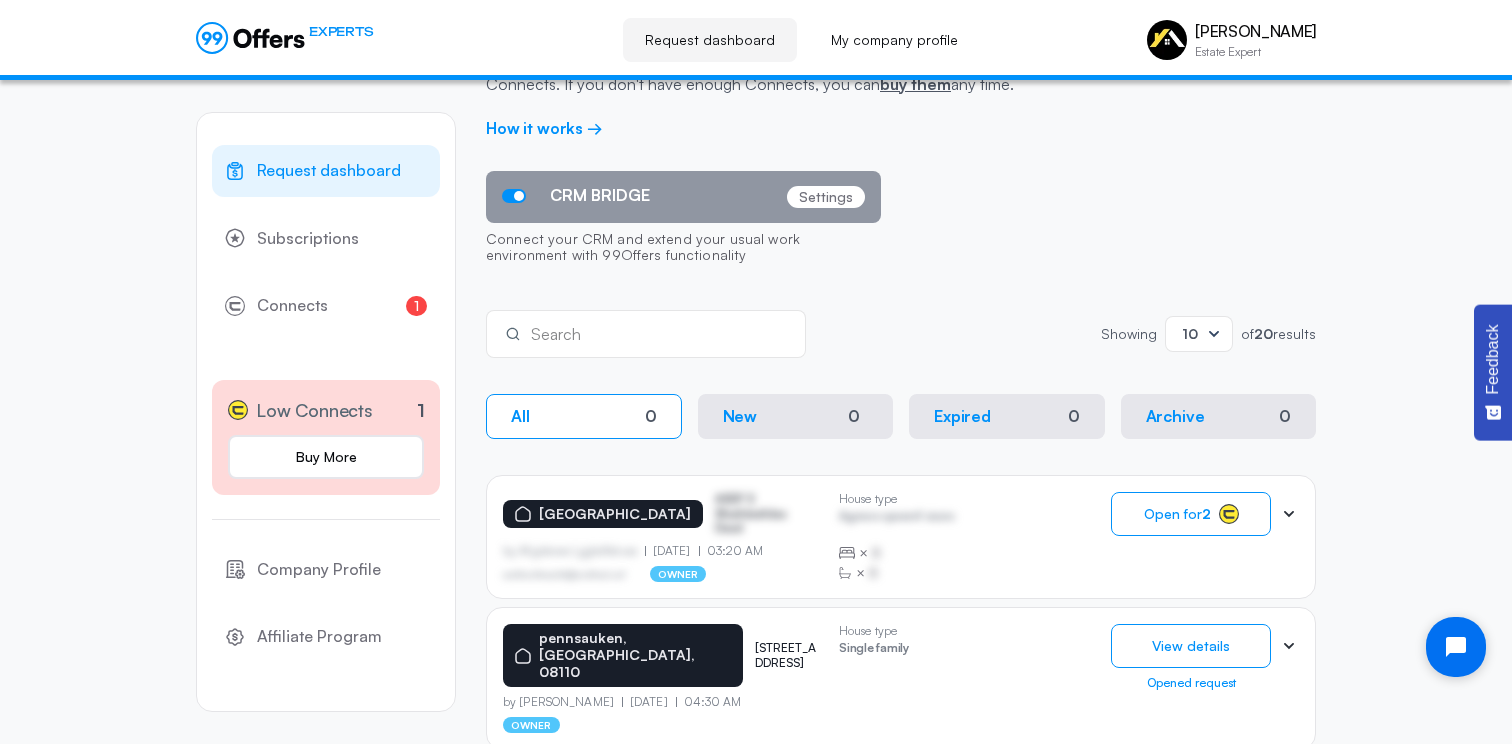 scroll, scrollTop: 0, scrollLeft: 0, axis: both 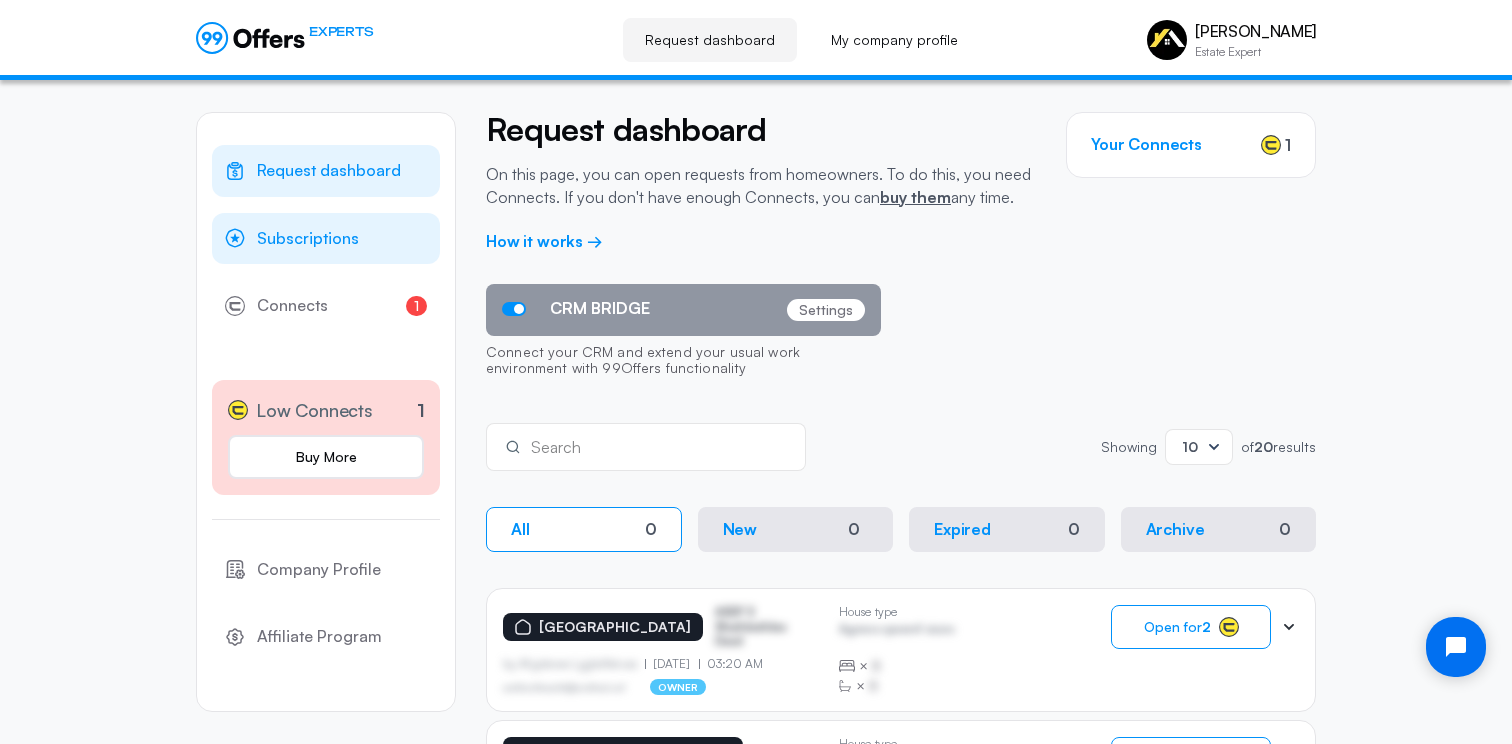 click on "Subscriptions" 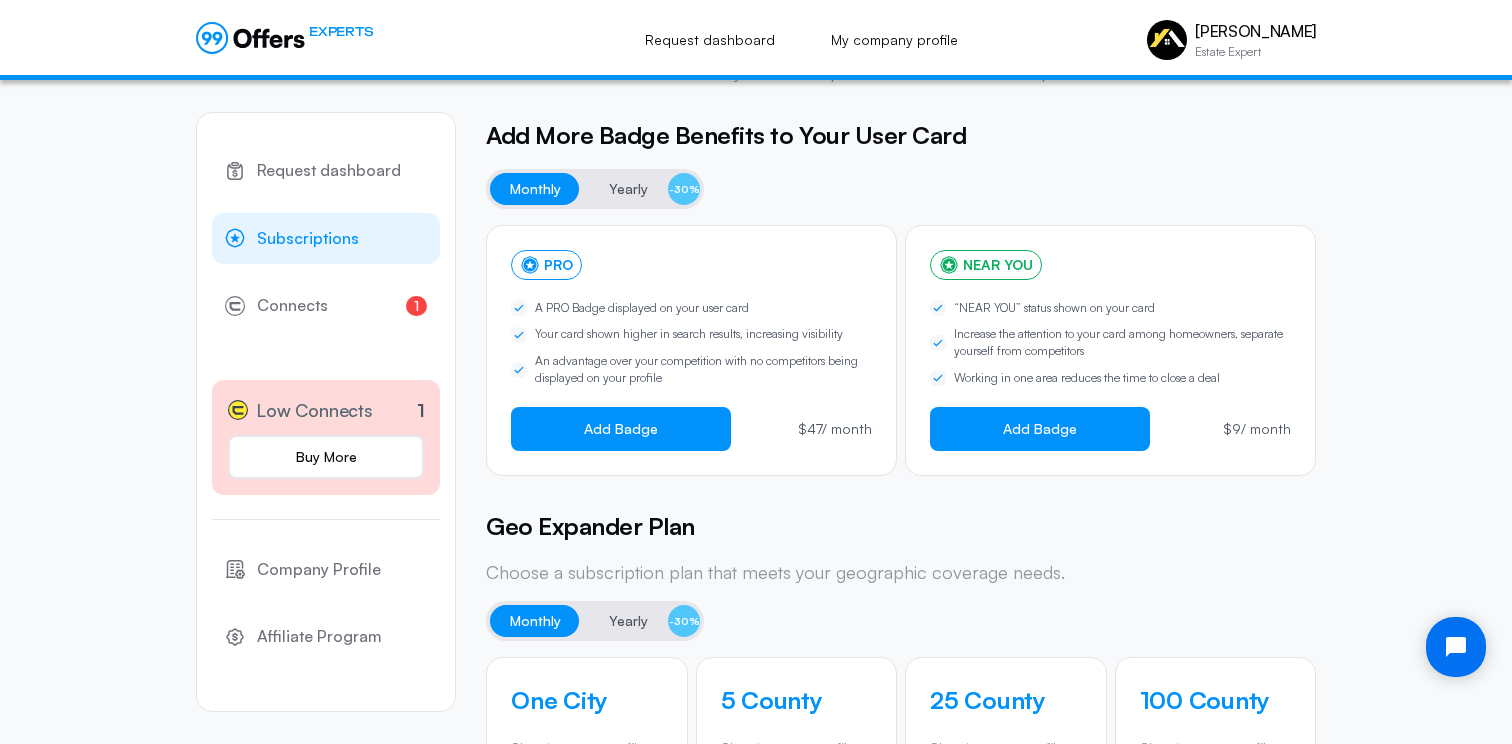scroll, scrollTop: 0, scrollLeft: 0, axis: both 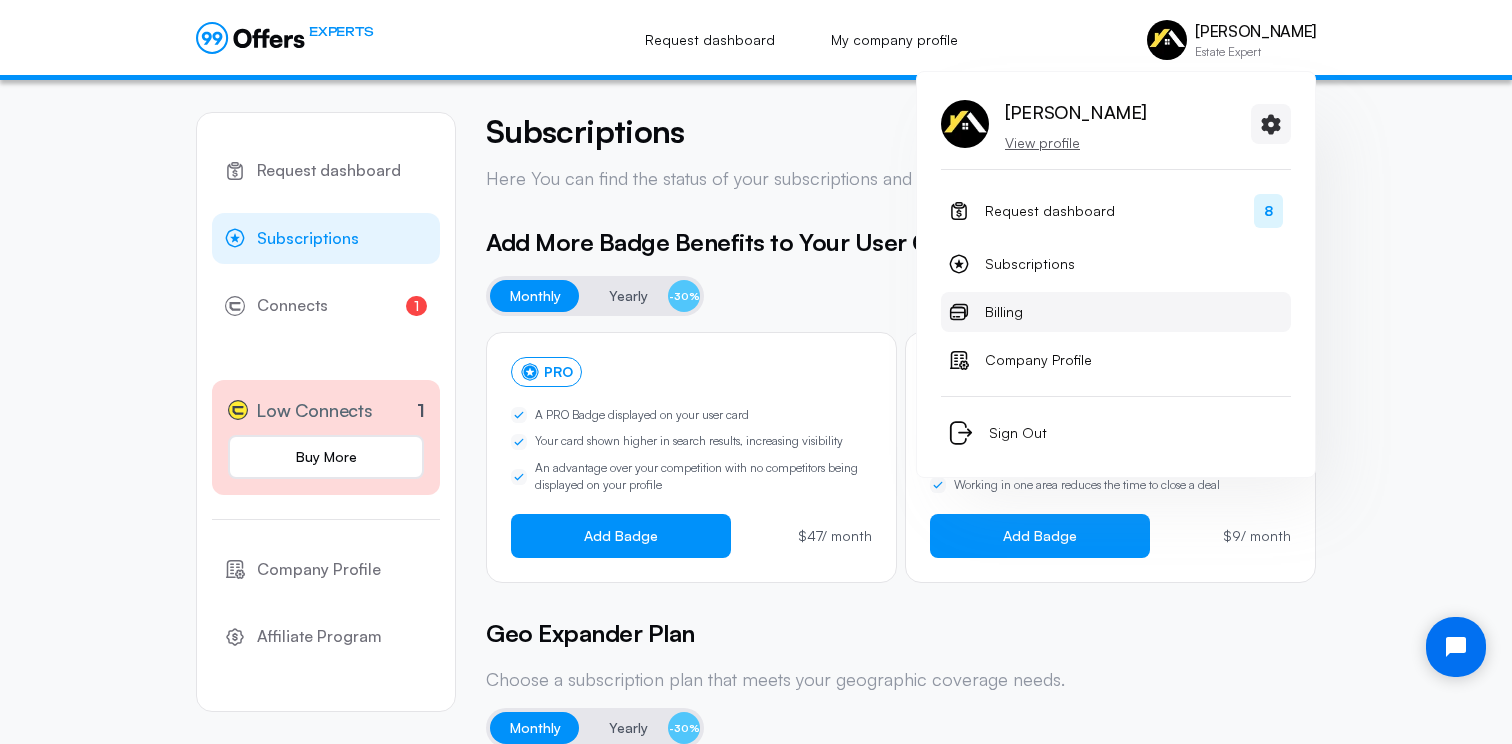 click on "Billing" 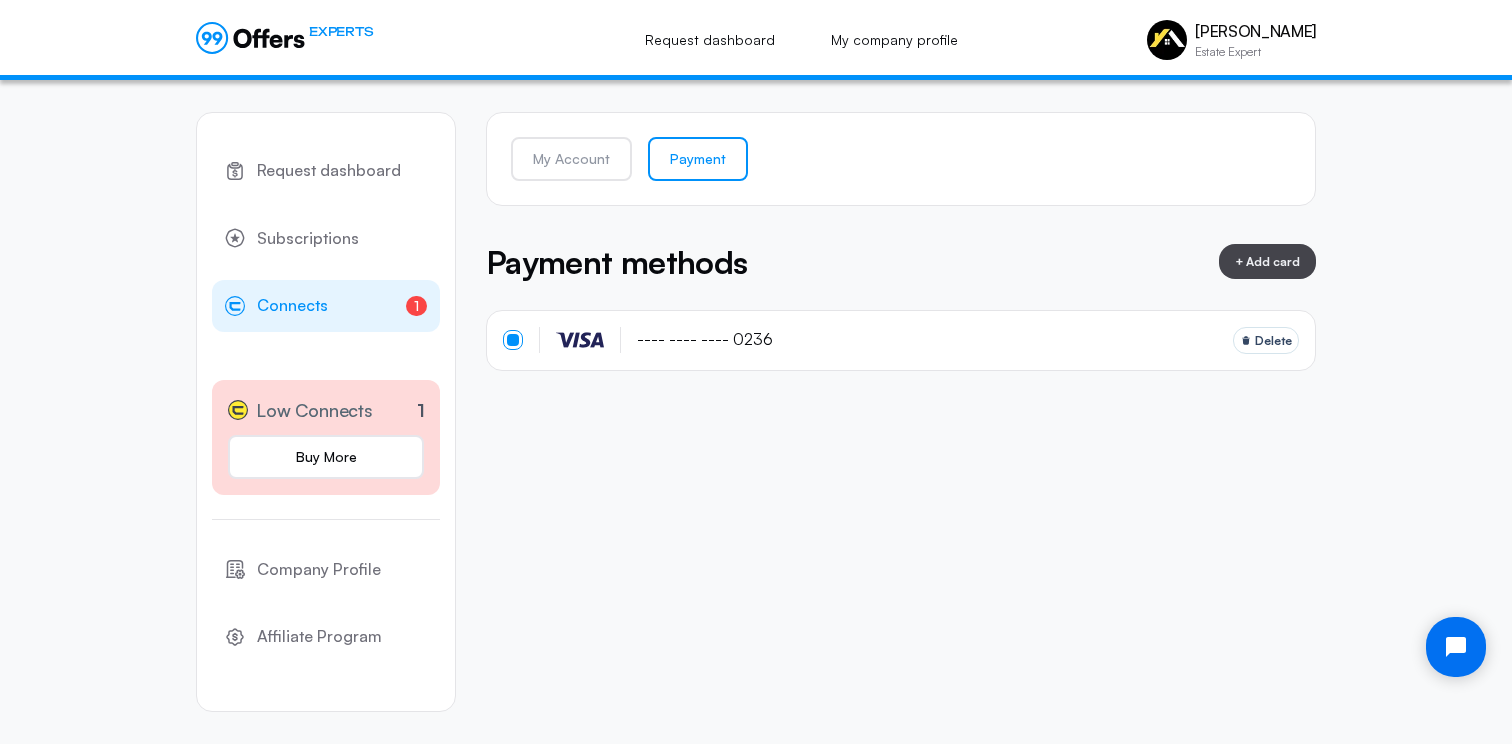 click on "1 Connects 1" 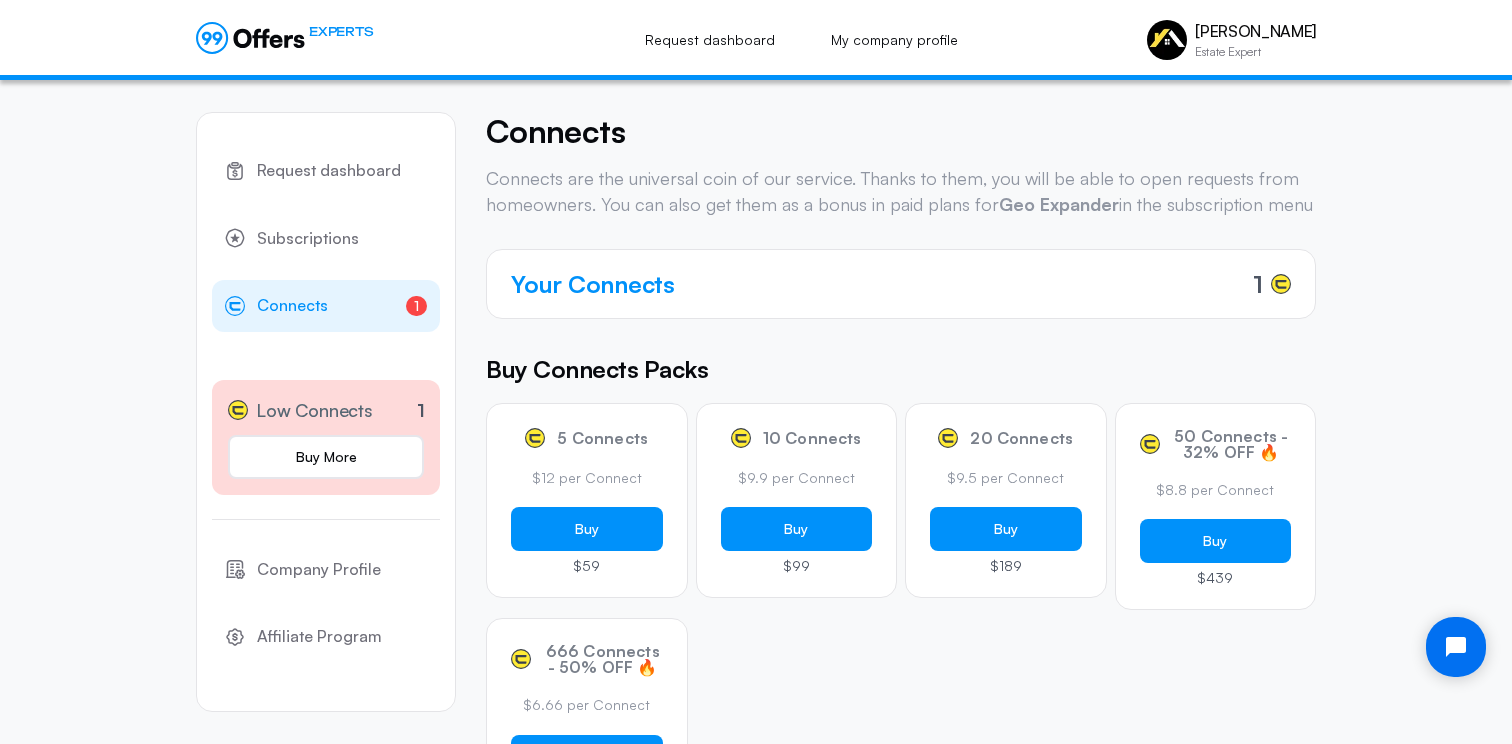click 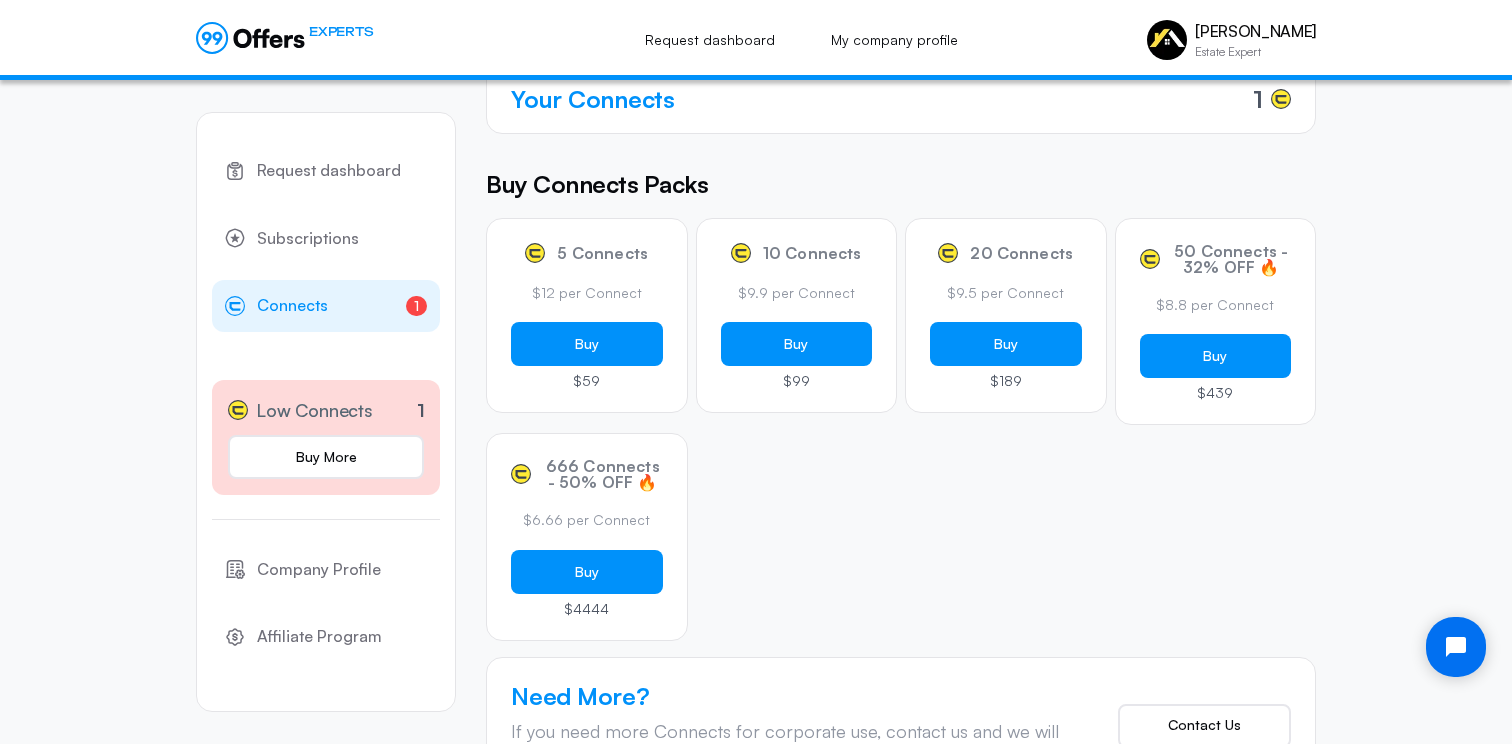 scroll, scrollTop: 0, scrollLeft: 0, axis: both 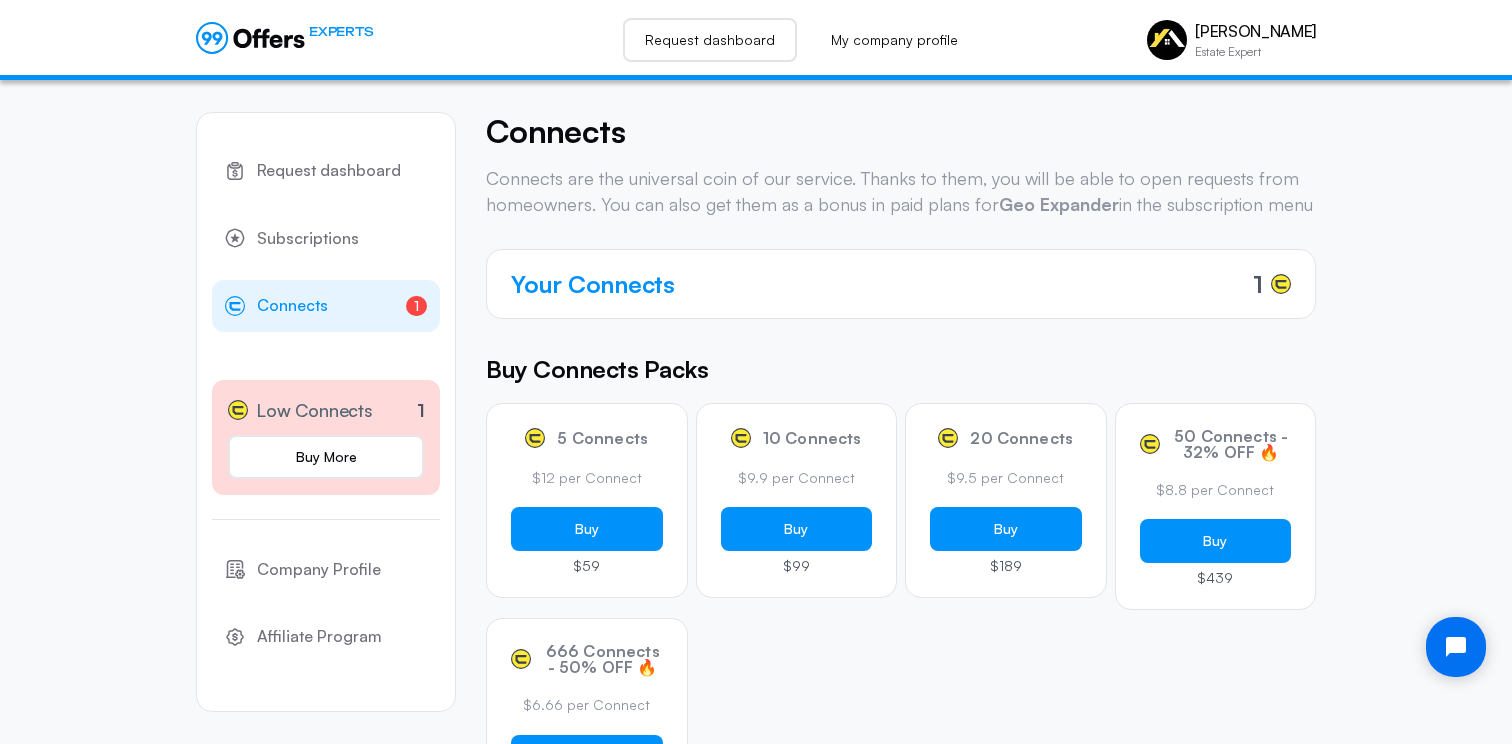 click on "Request dashboard" 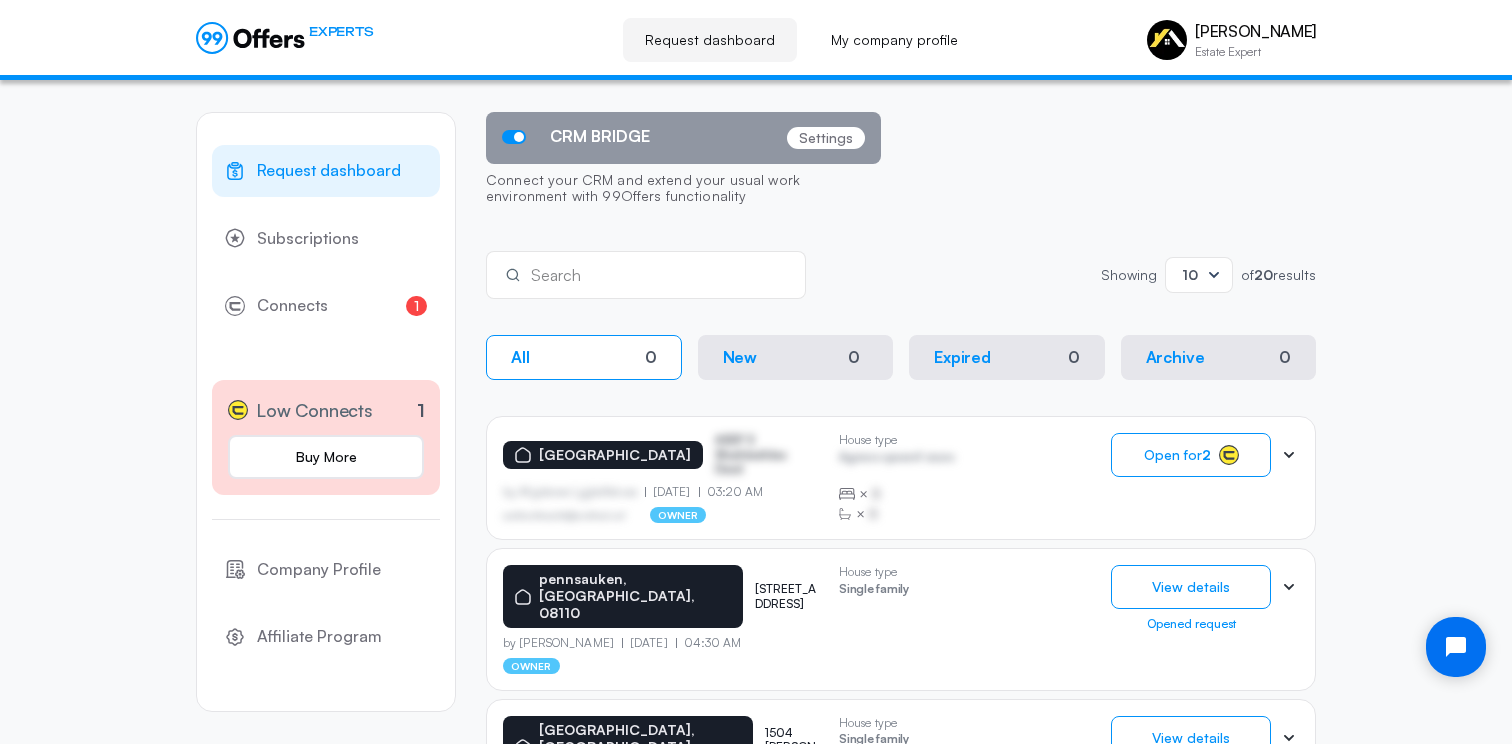 scroll, scrollTop: 205, scrollLeft: 0, axis: vertical 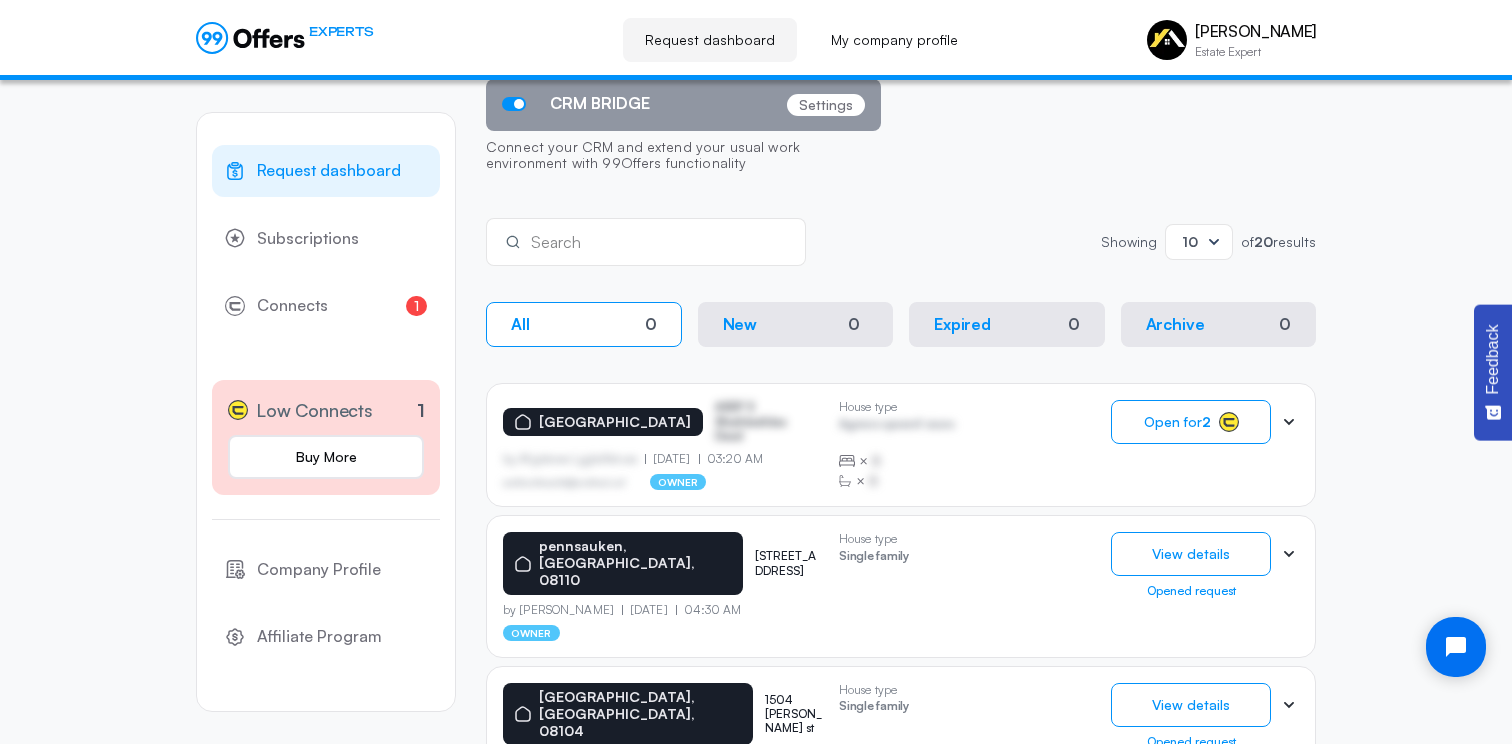 click 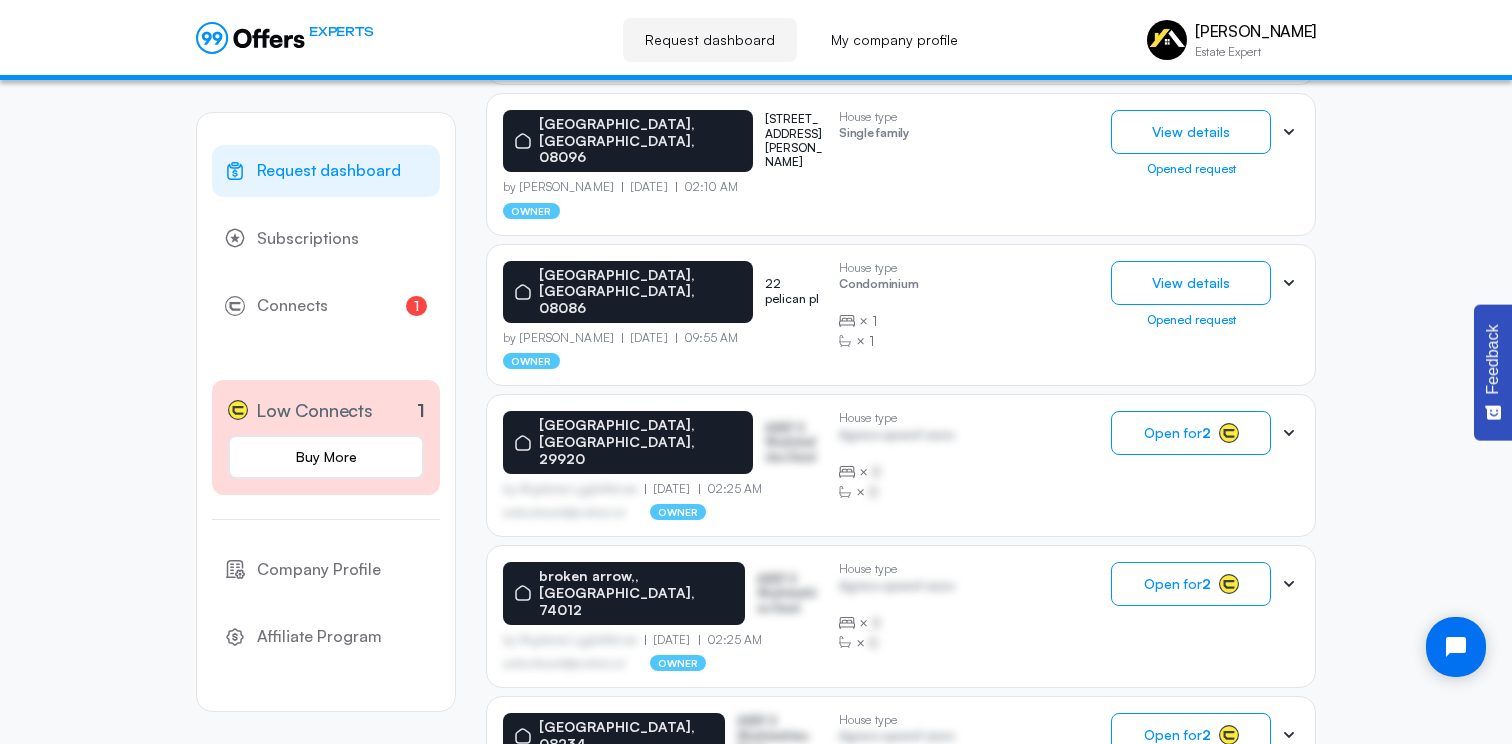 scroll, scrollTop: 1468, scrollLeft: 0, axis: vertical 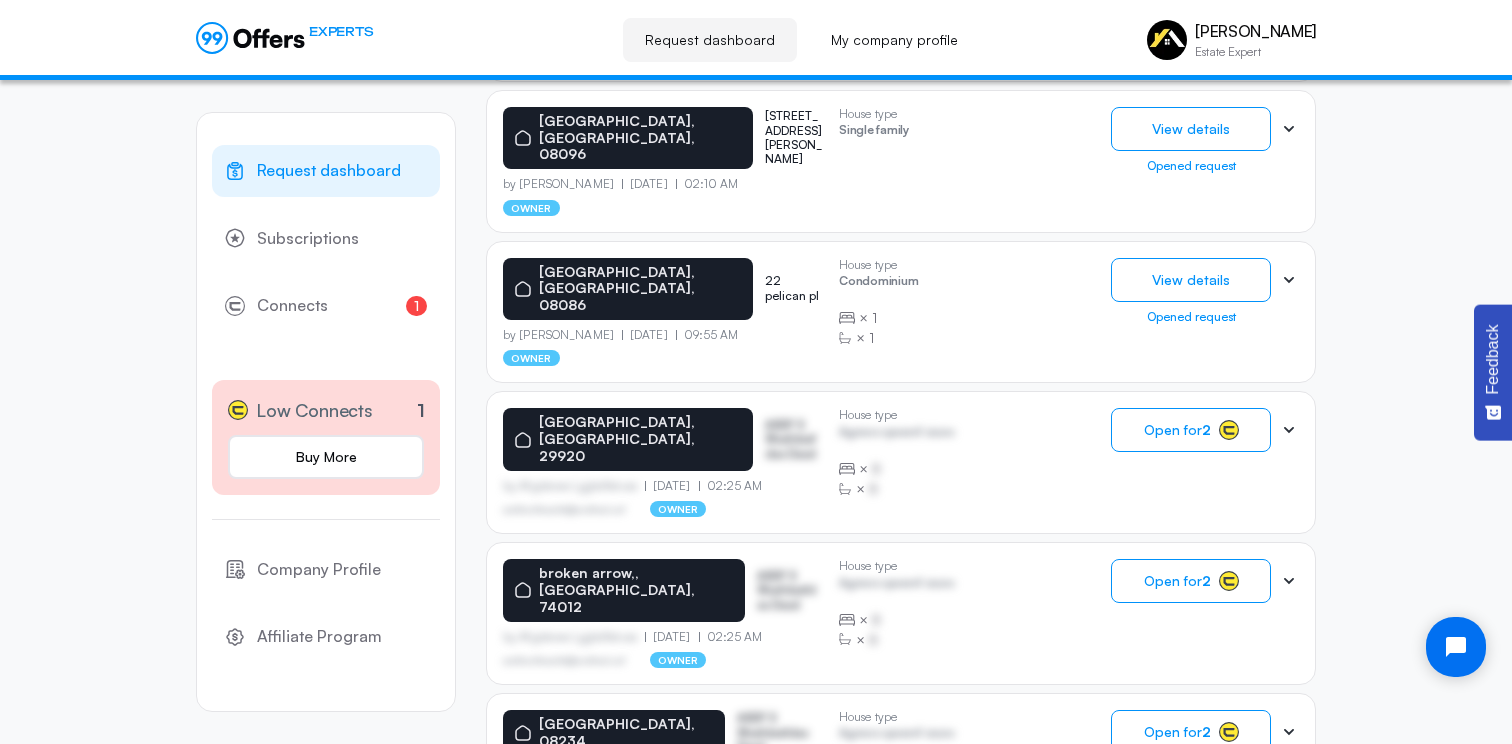 click on "2" 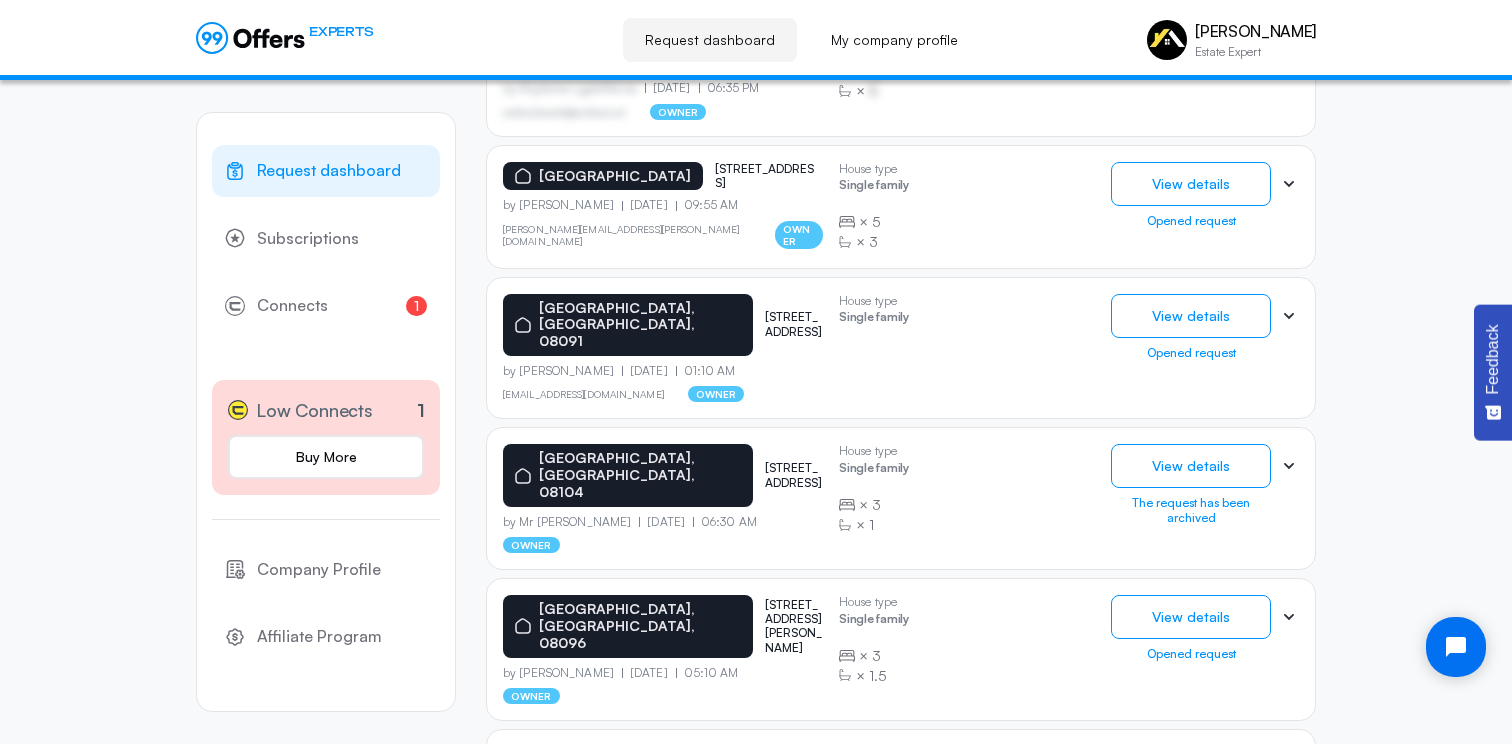scroll, scrollTop: 1229, scrollLeft: 0, axis: vertical 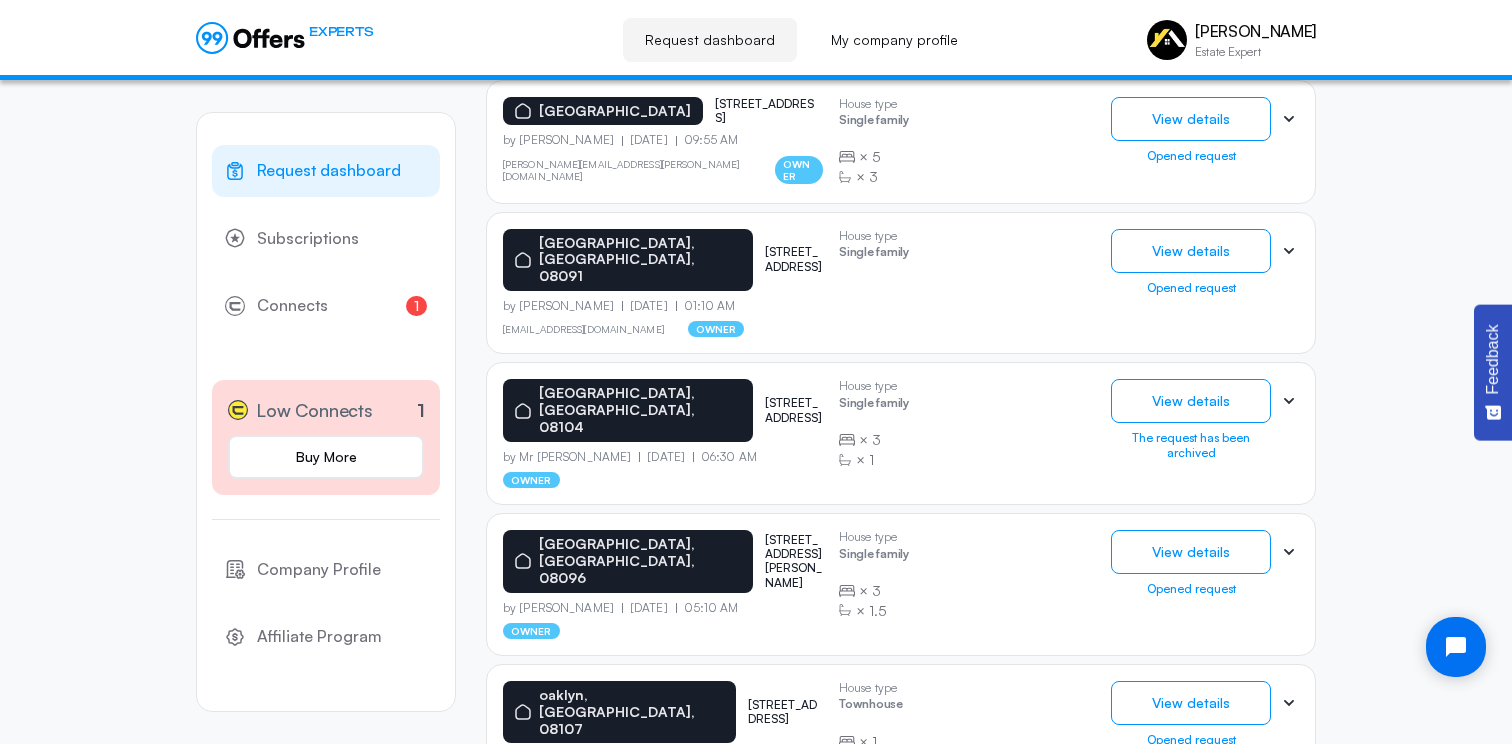 click on "You're on page  2" 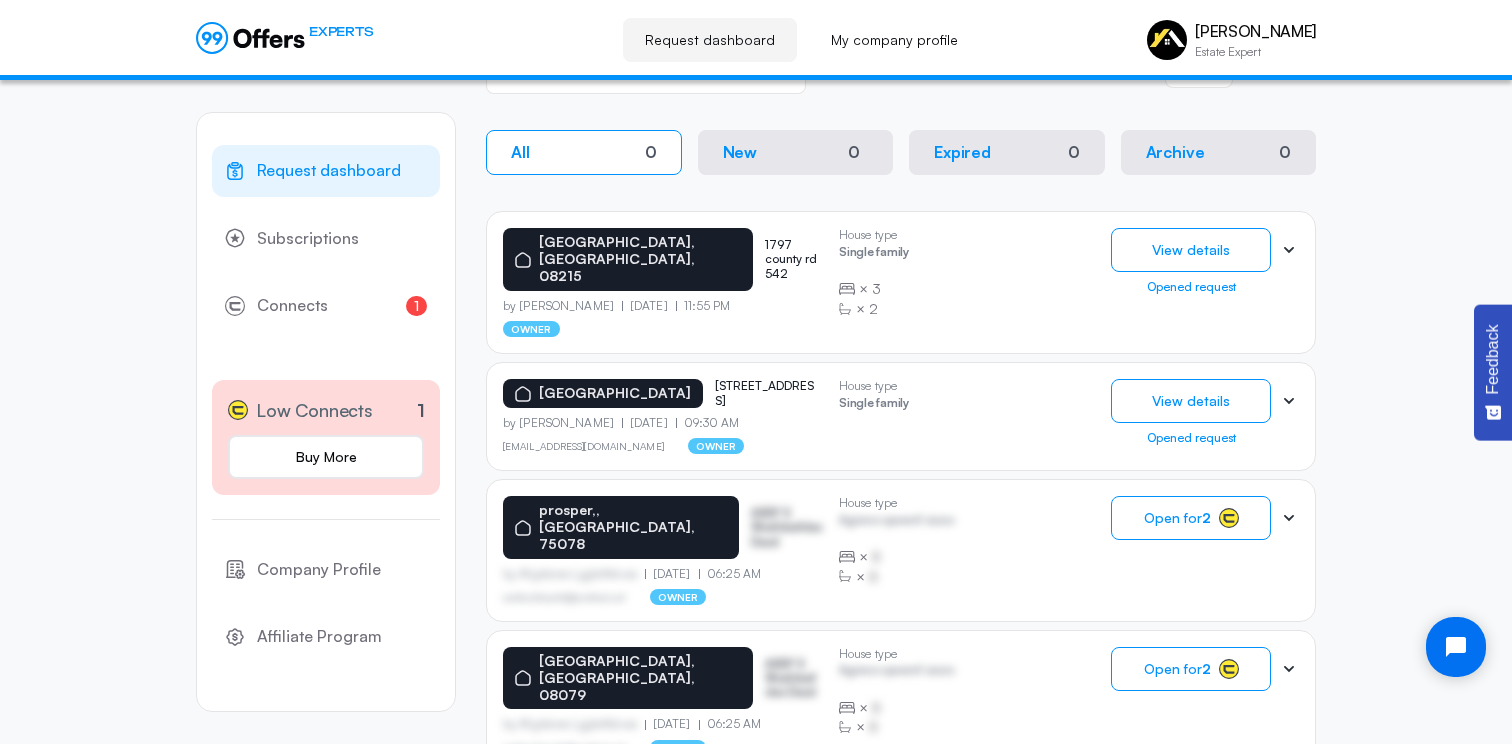 scroll, scrollTop: 0, scrollLeft: 0, axis: both 